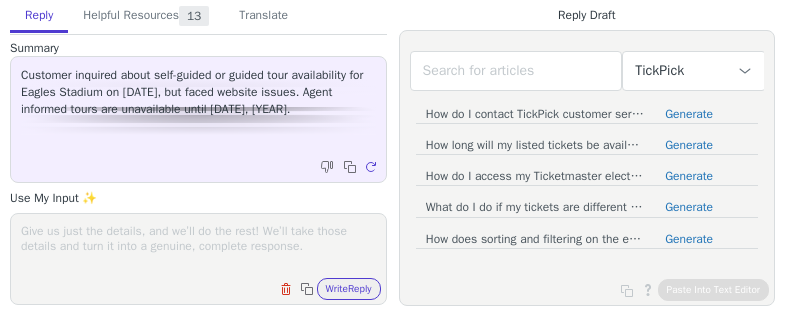 scroll, scrollTop: 0, scrollLeft: 0, axis: both 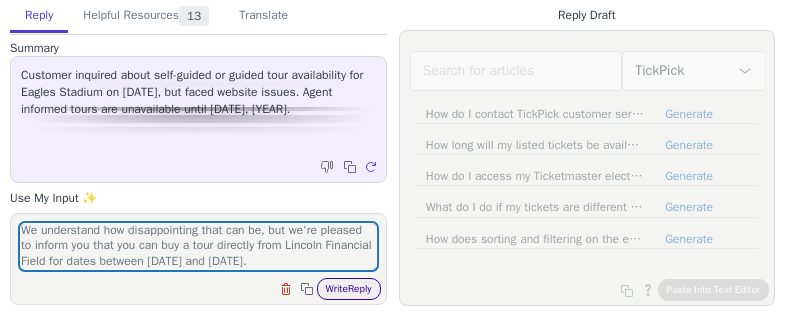 click on "Write  Reply" at bounding box center [349, 289] 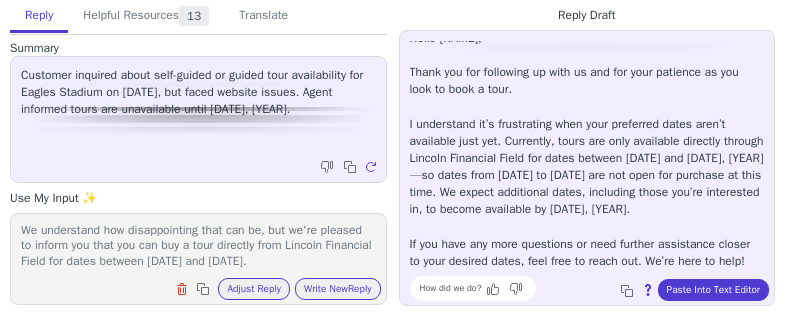 scroll, scrollTop: 45, scrollLeft: 0, axis: vertical 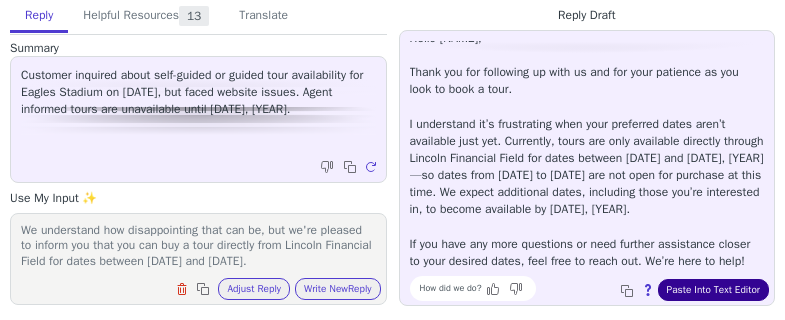 click on "Paste Into Text Editor" at bounding box center (713, 290) 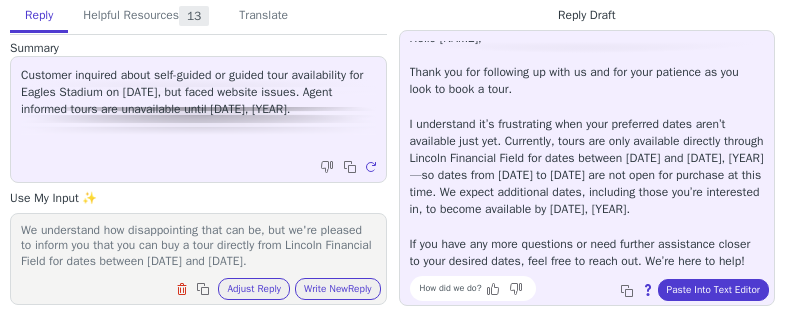 click on "We understand how disappointing that can be, but we're pleased to inform you that you can buy a tour directly from Lincoln Financial Field for dates between [DATE] and [DATE]." at bounding box center [198, 246] 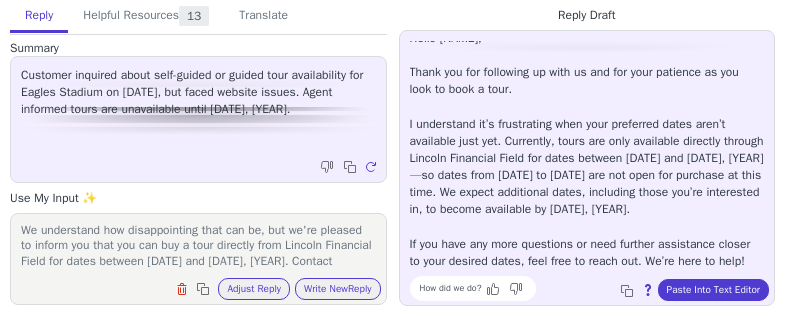 drag, startPoint x: 21, startPoint y: 251, endPoint x: 134, endPoint y: 239, distance: 113.63538 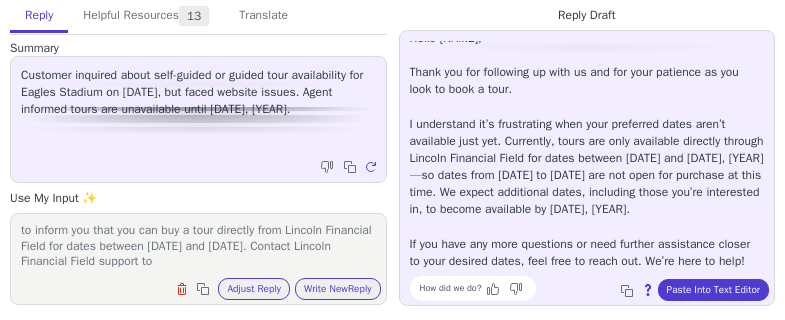 click on "We understand how disappointing that can be, but we're pleased to inform you that you can buy a tour directly from Lincoln Financial Field for dates between [DATE] and [DATE]. Contact Lincoln Financial Field support to" at bounding box center [198, 246] 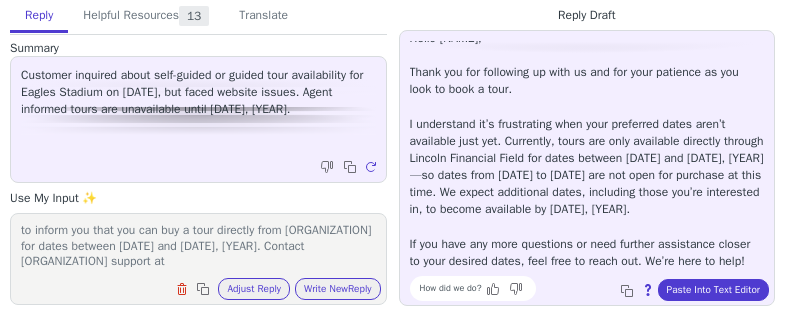 paste on "[EMAIL]" 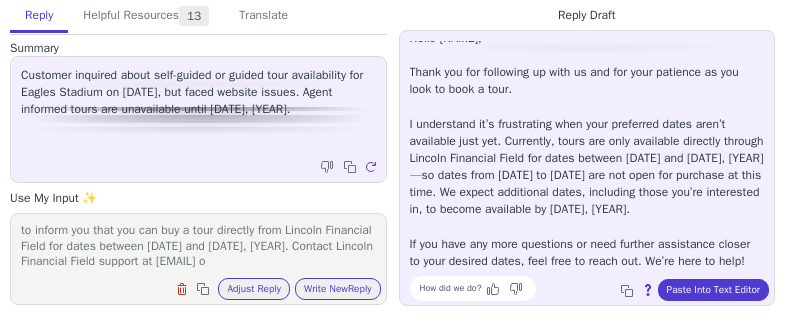scroll, scrollTop: 32, scrollLeft: 0, axis: vertical 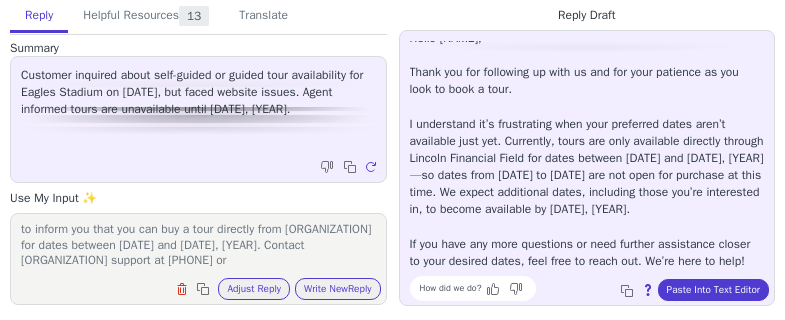 paste on "[EMAIL]" 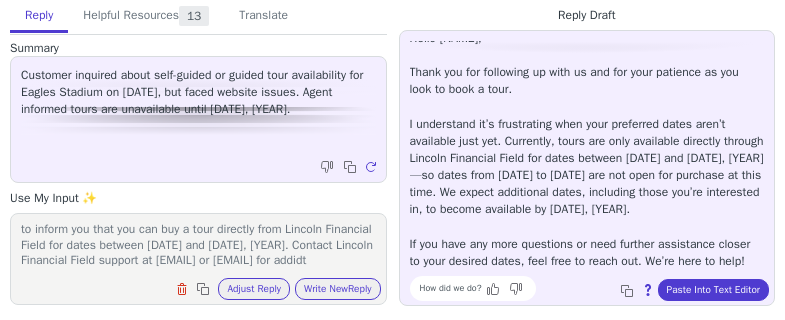 scroll, scrollTop: 48, scrollLeft: 0, axis: vertical 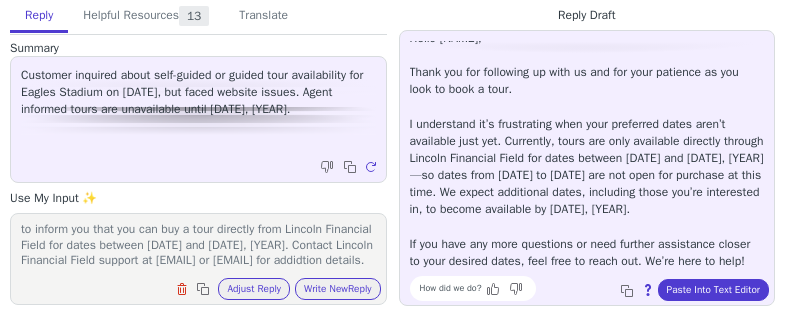 click on "We understand how disappointing that can be, but we're pleased to inform you that you can buy a tour directly from Lincoln Financial Field for dates between [DATE] and [DATE], [YEAR]. Contact Lincoln Financial Field support at [EMAIL] or [EMAIL] for addidtion details." at bounding box center [198, 246] 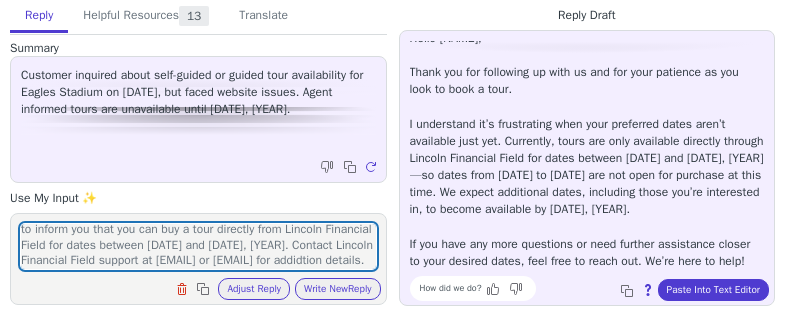 drag, startPoint x: 46, startPoint y: 259, endPoint x: 40, endPoint y: 287, distance: 28.635643 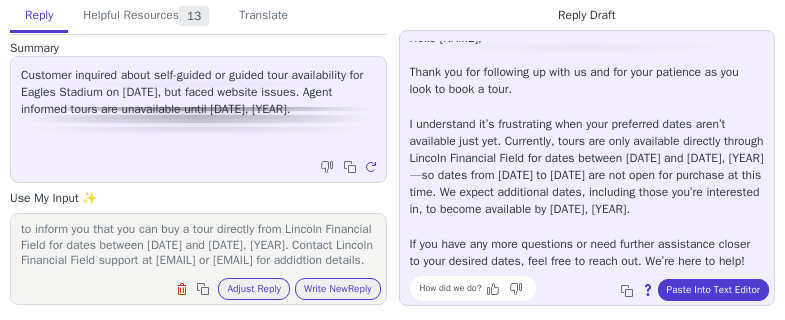 click on "We understand how disappointing that can be, but we're pleased to inform you that you can buy a tour directly from Lincoln Financial Field for dates between [DATE] and [DATE], [YEAR]. Contact Lincoln Financial Field support at [EMAIL] or [EMAIL] for addidtion details." at bounding box center (198, 246) 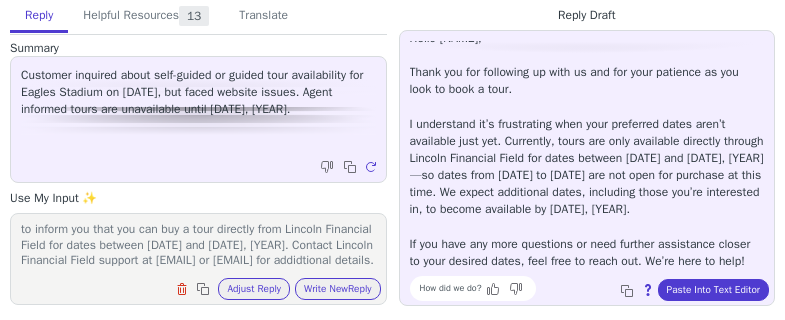 click on "We understand how disappointing that can be, but we're pleased to inform you that you can buy a tour directly from Lincoln Financial Field for dates between [DATE] and [DATE], [YEAR]. Contact Lincoln Financial Field support at [EMAIL] or [EMAIL] for addidtional details." at bounding box center [198, 246] 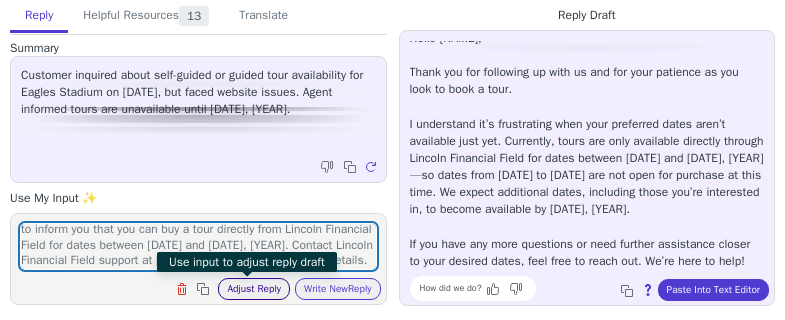 click on "Adjust Reply" at bounding box center [254, 289] 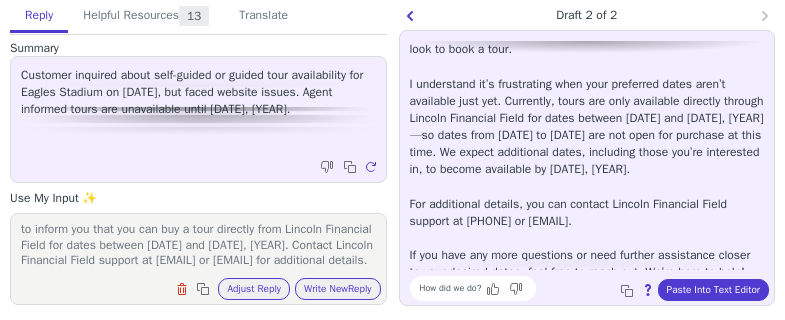 scroll, scrollTop: 113, scrollLeft: 0, axis: vertical 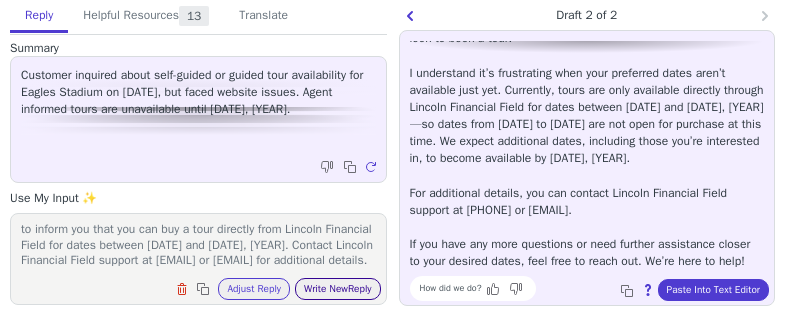 click on "Write New  Reply" at bounding box center (338, 289) 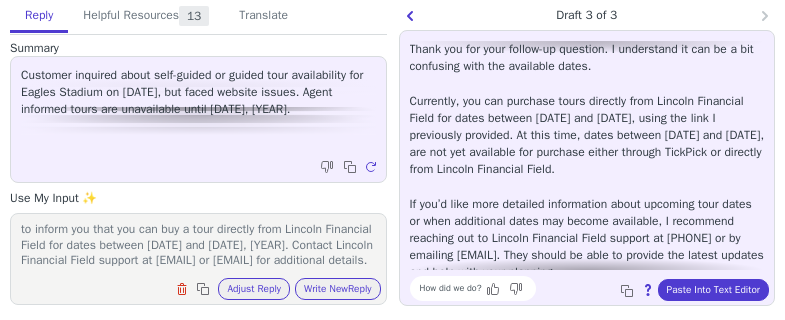 scroll, scrollTop: 0, scrollLeft: 0, axis: both 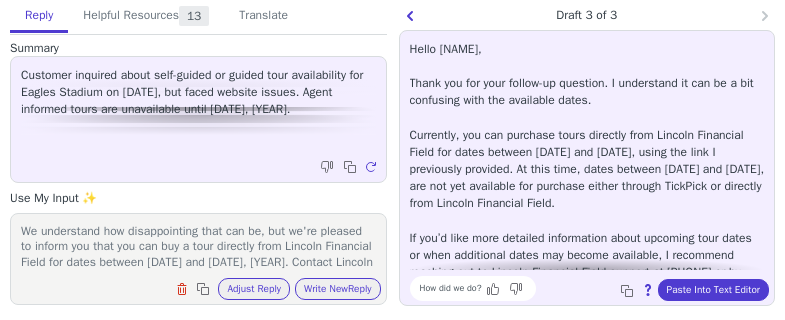 drag, startPoint x: 23, startPoint y: 228, endPoint x: 346, endPoint y: 251, distance: 323.81784 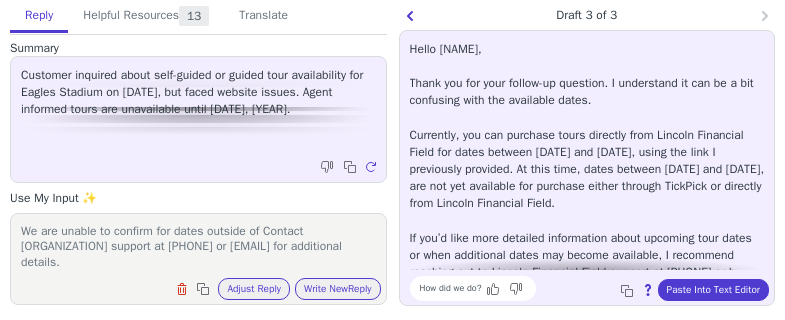 click on "We are unable to confirm for dates outside of Contact [ORGANIZATION] support at [PHONE] or [EMAIL] for additional details." at bounding box center (198, 246) 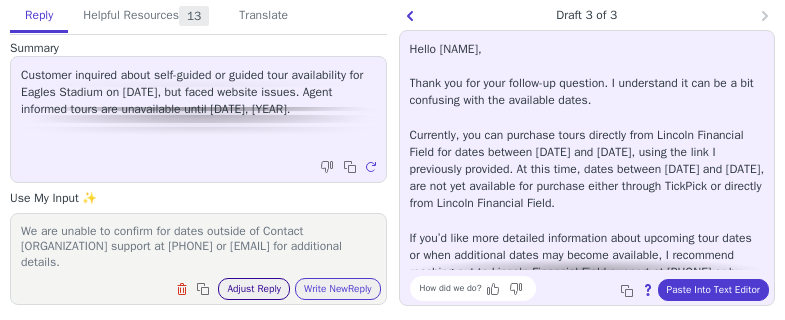 paste on "[DATE] and [DATE], [YEAR]" 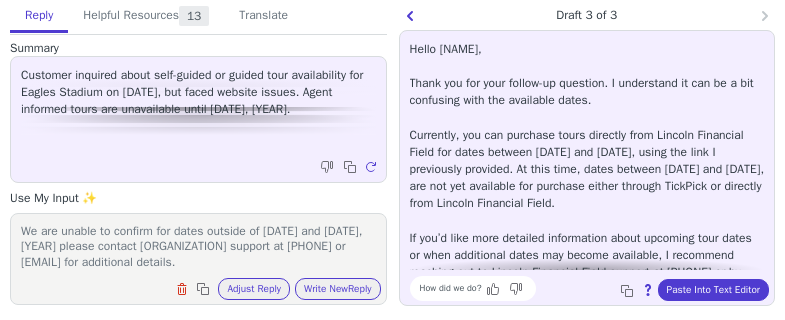 scroll, scrollTop: 32, scrollLeft: 0, axis: vertical 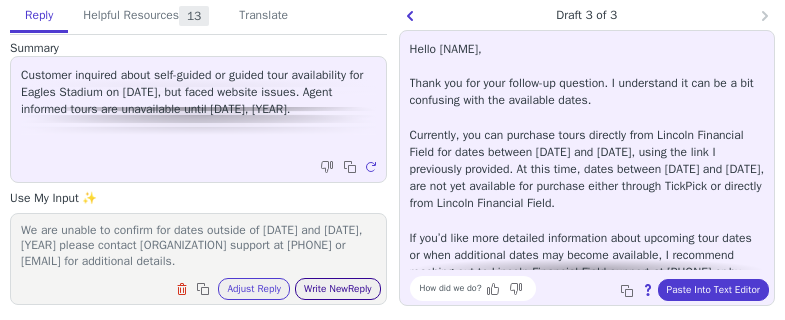 type on "We are unable to confirm for dates outside of [DATE] and [DATE], [YEAR] please contact [ORGANIZATION] support at [PHONE] or [EMAIL] for additional details." 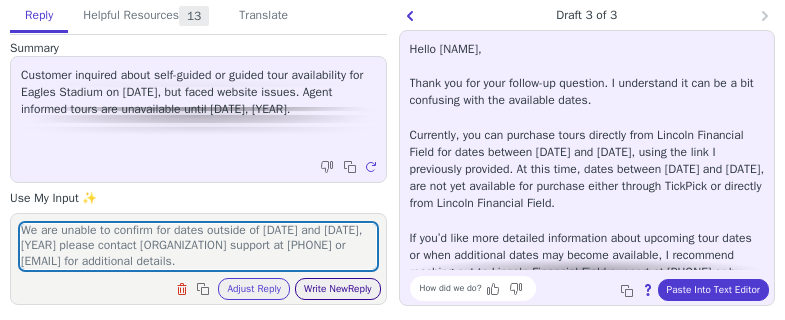 click on "Write New  Reply" at bounding box center (338, 289) 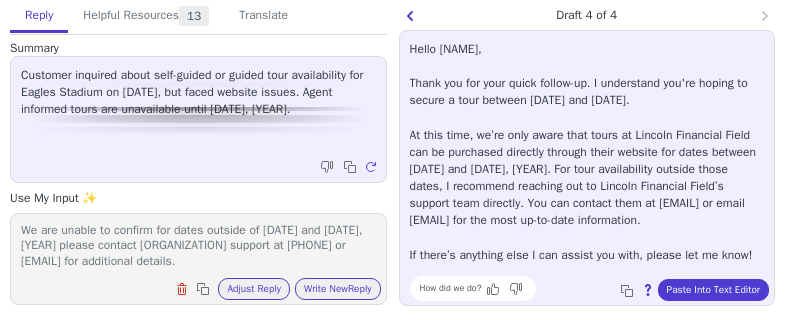 scroll, scrollTop: 28, scrollLeft: 0, axis: vertical 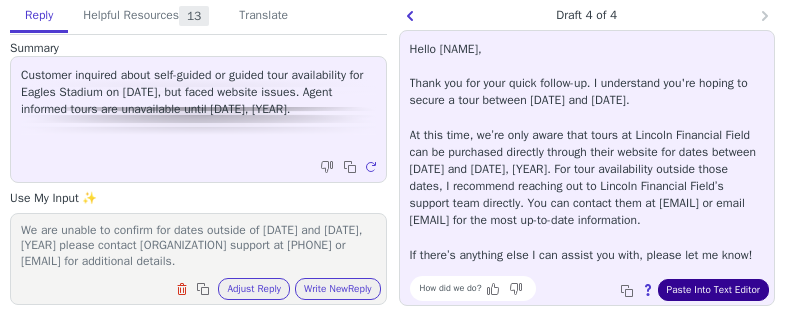 click on "Paste Into Text Editor" at bounding box center (713, 290) 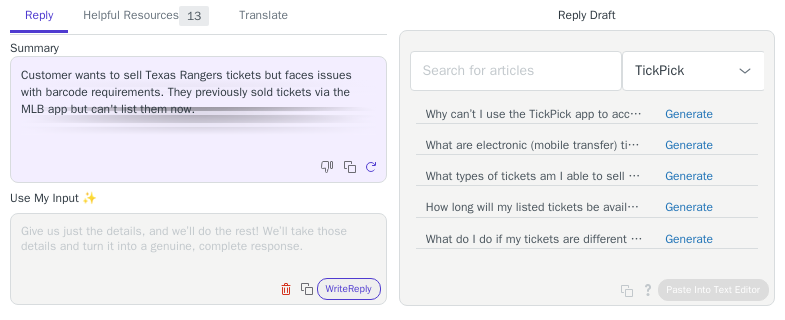 scroll, scrollTop: 0, scrollLeft: 0, axis: both 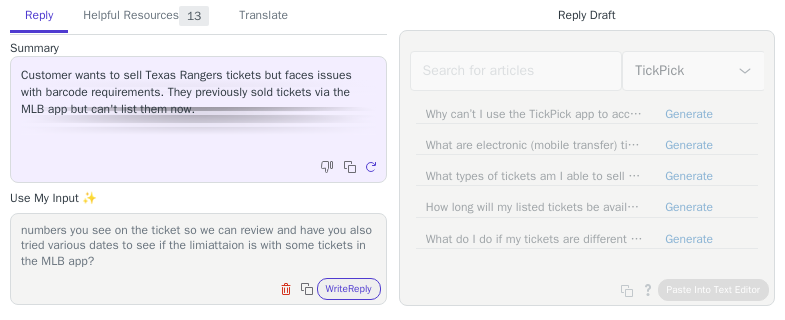 click on "Unfortunately listing with barcodes for MLB tickets is now a requirement. Please share a screen capture of the letters and numbers you see on the ticket so we can review and have you also tried various dates to see if the limiattaion is with some tickets in the MLB app?" at bounding box center (198, 246) 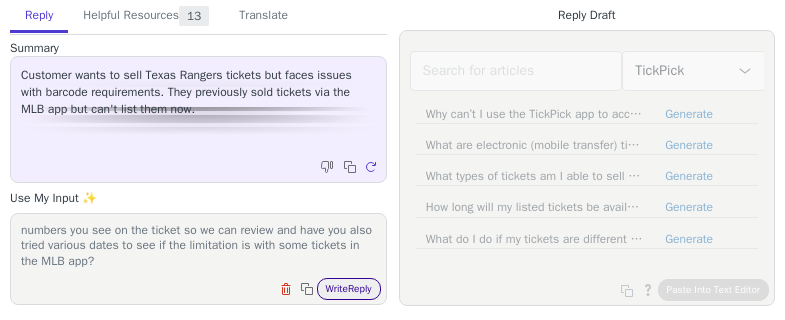 type on "Unfortunately listing with barcodes for MLB tickets is now a requirement. Please share a screen capture of the letters and numbers you see on the ticket so we can review and have you also tried various dates to see if the limitation is with some tickets in the MLB app?" 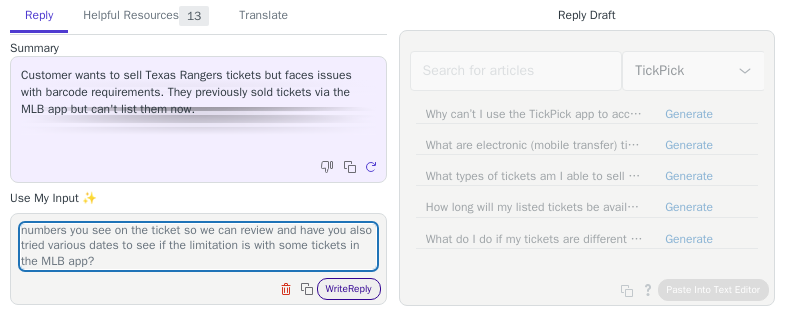 click on "Write  Reply" at bounding box center [349, 289] 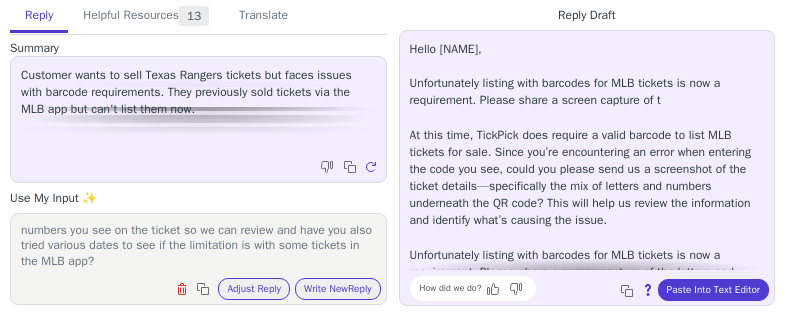 scroll, scrollTop: 182, scrollLeft: 0, axis: vertical 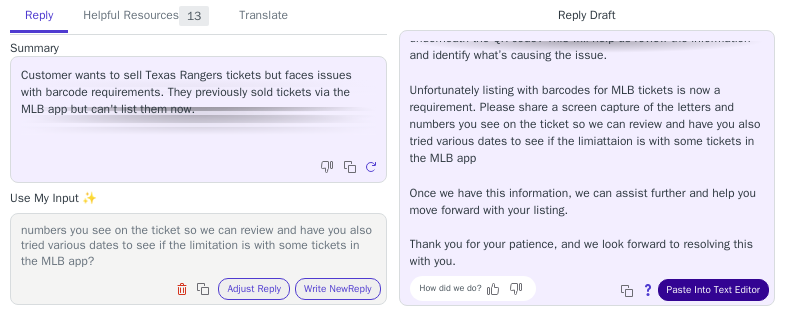 click on "Paste Into Text Editor" at bounding box center (713, 290) 